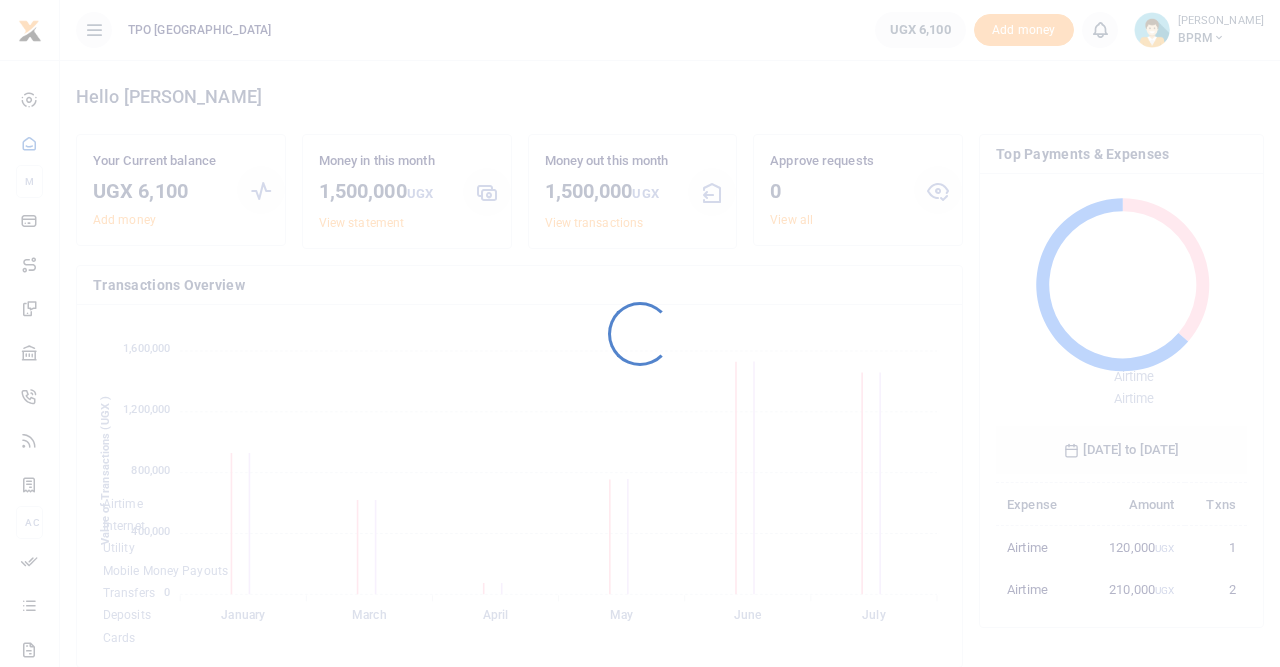 scroll, scrollTop: 0, scrollLeft: 0, axis: both 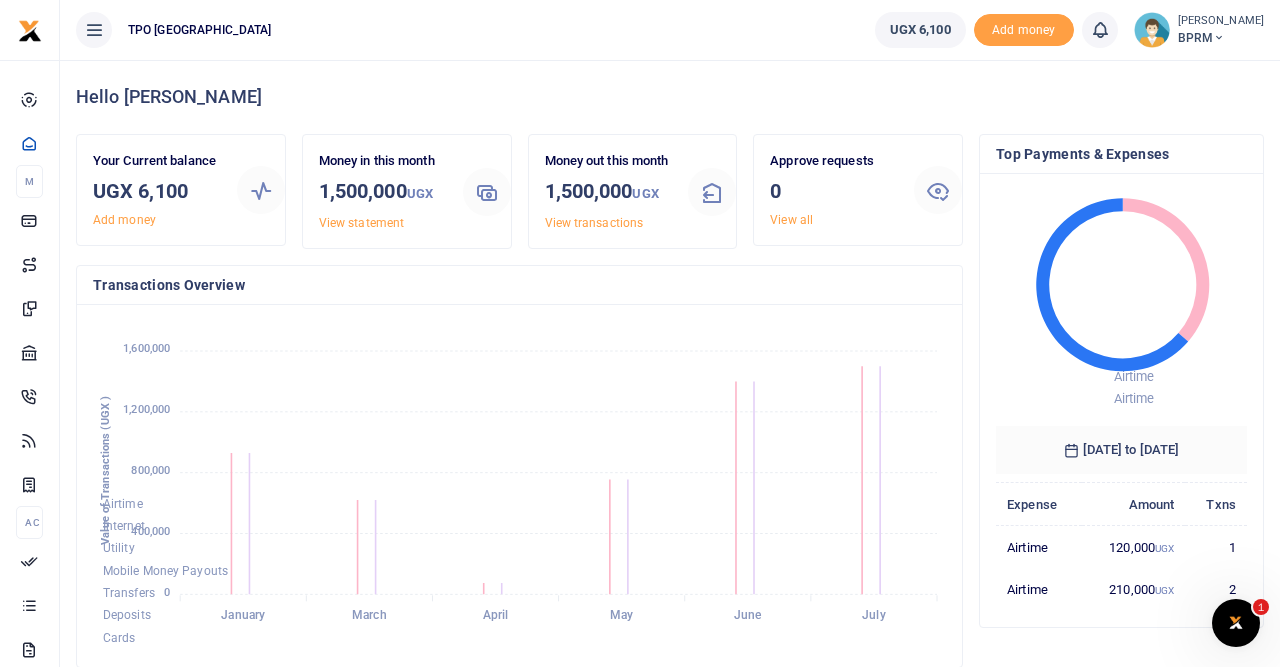click at bounding box center [94, 30] 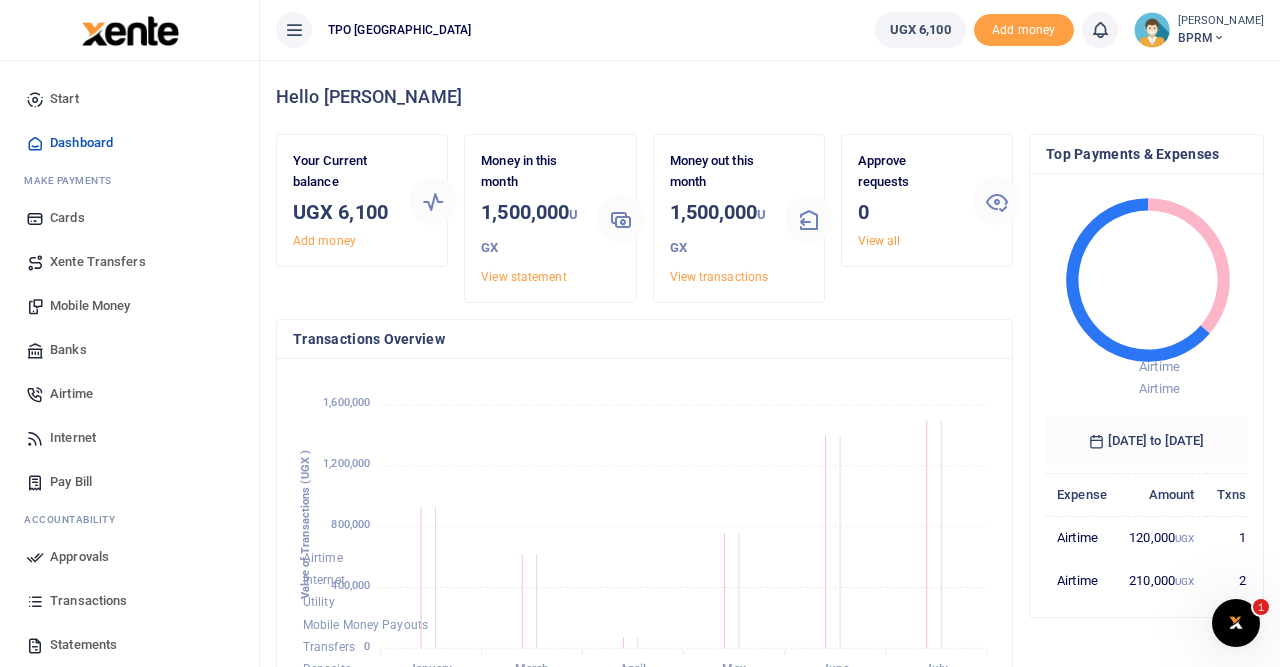 scroll, scrollTop: 330, scrollLeft: 703, axis: both 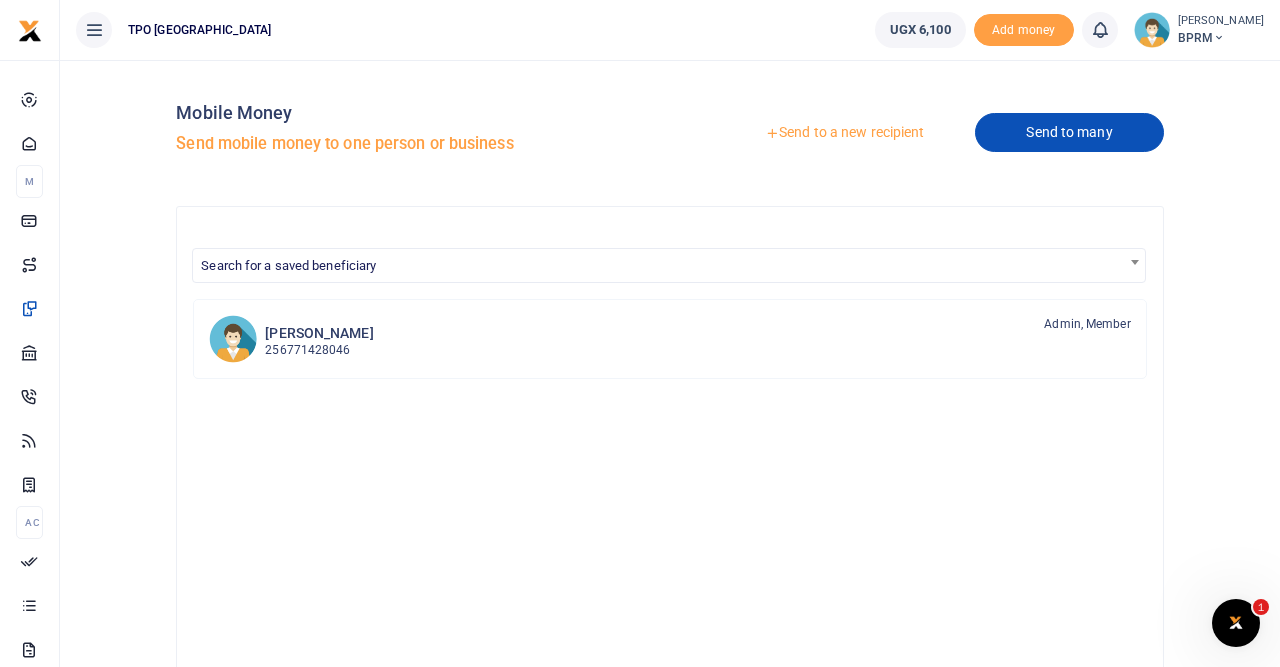 click on "Send to many" at bounding box center [1069, 132] 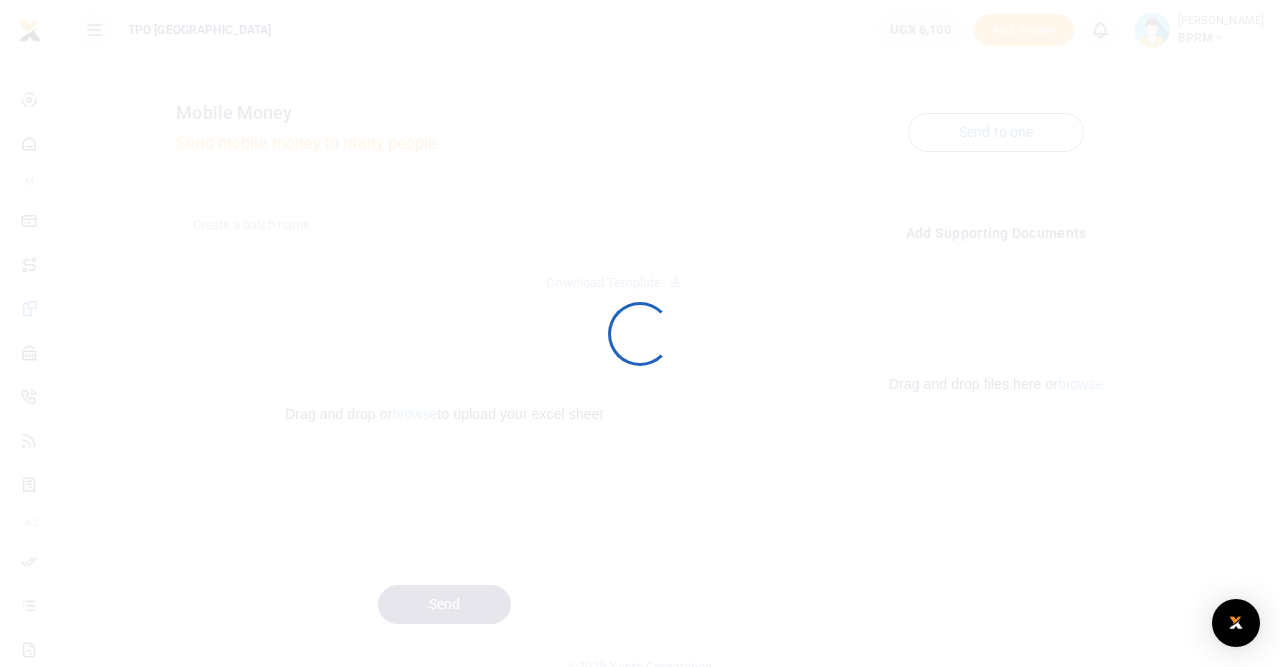 scroll, scrollTop: 0, scrollLeft: 0, axis: both 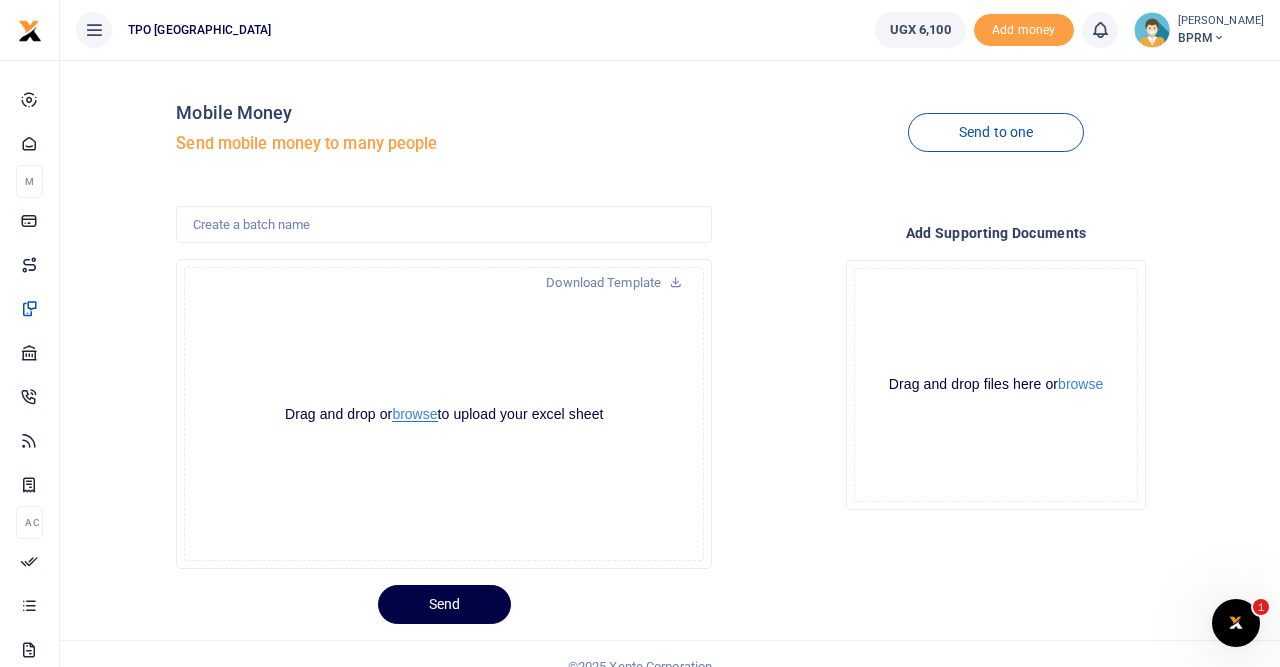 click on "browse" at bounding box center [414, 414] 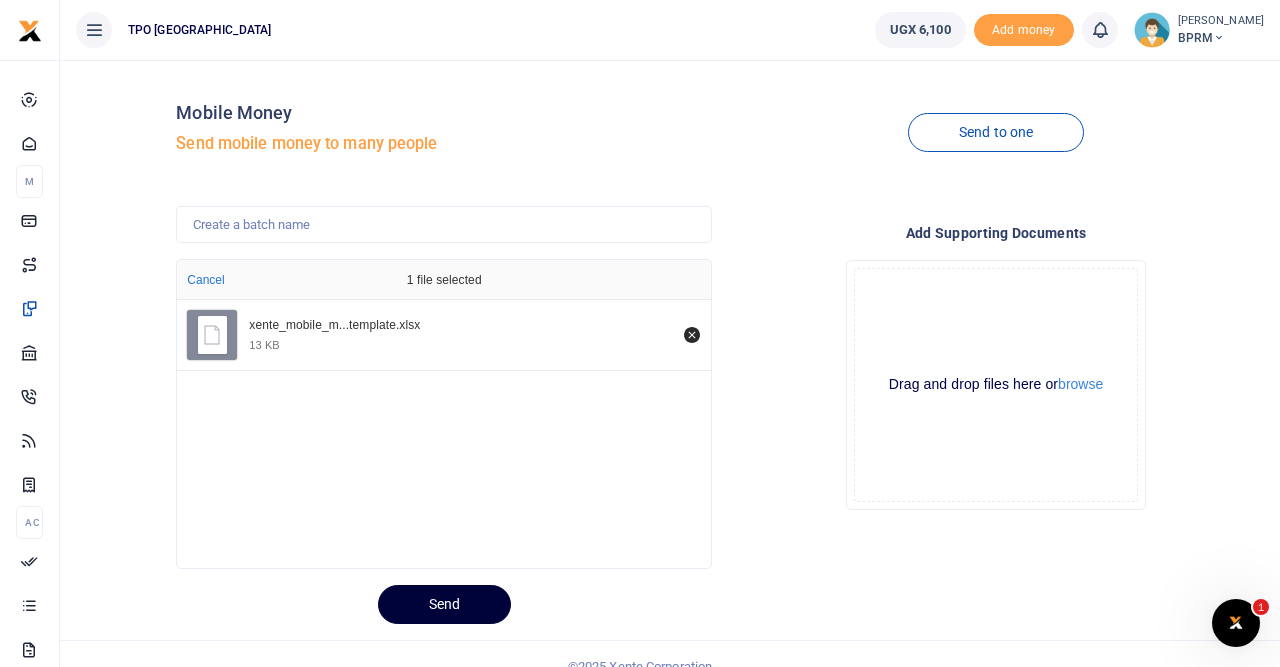 click on "Send" at bounding box center [444, 604] 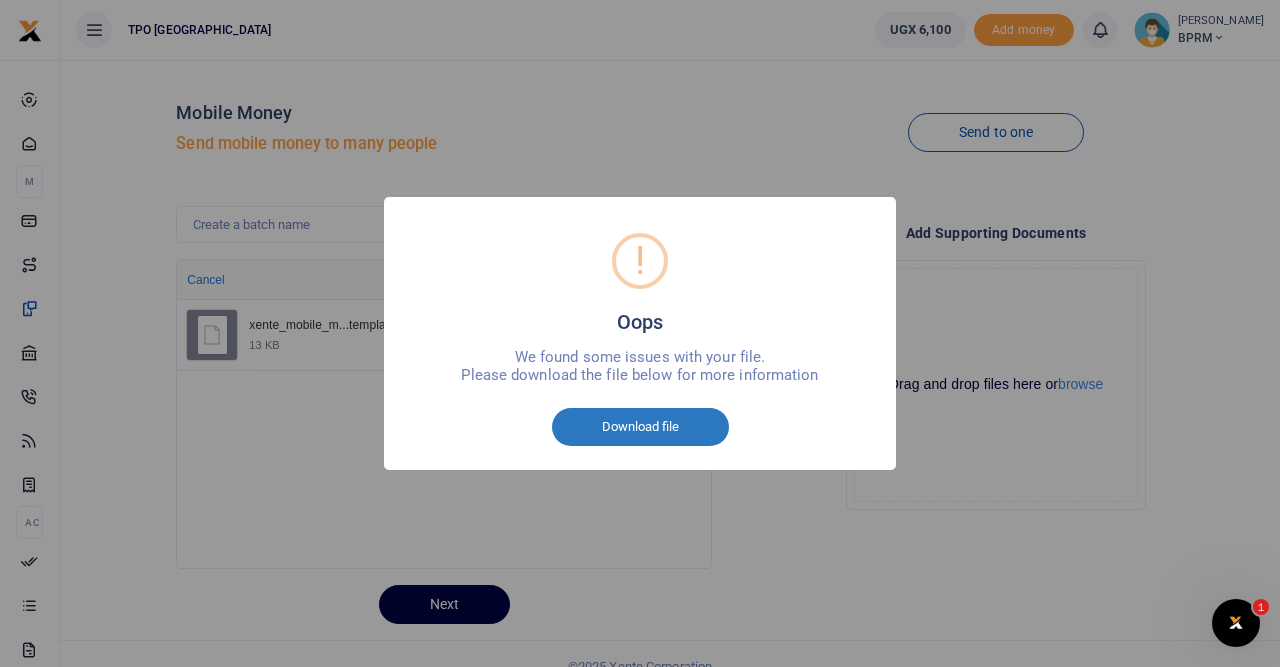 click on "Download file" at bounding box center (640, 427) 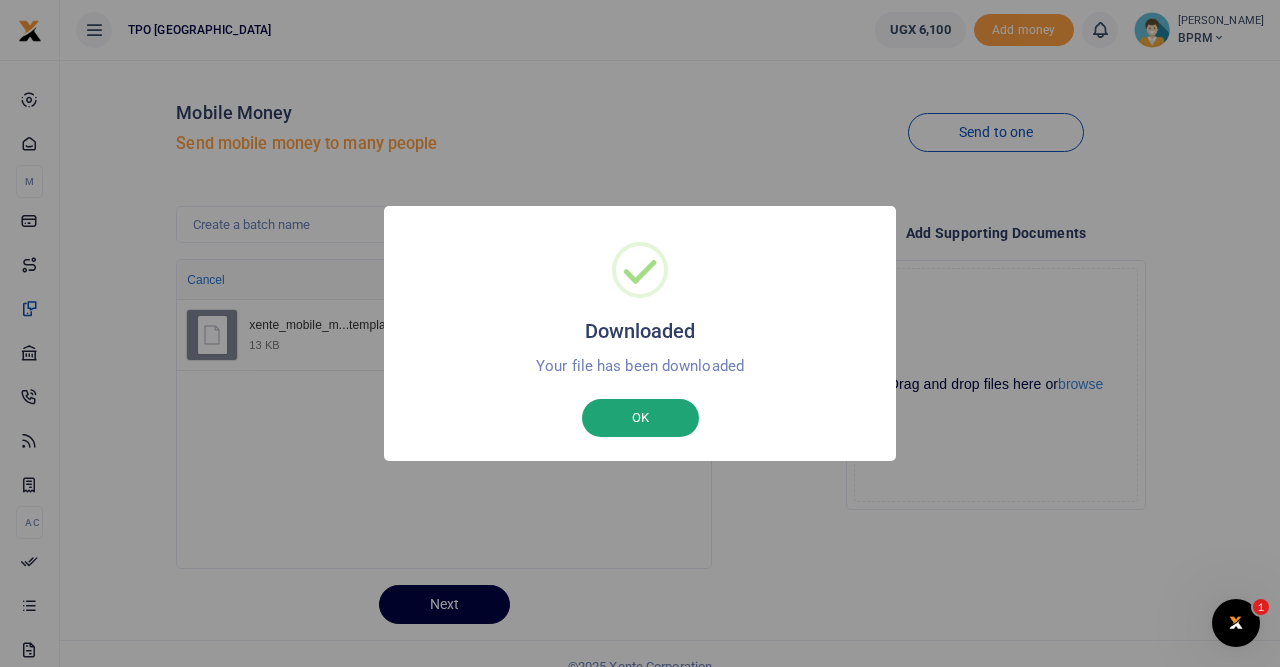 click on "OK" at bounding box center (640, 418) 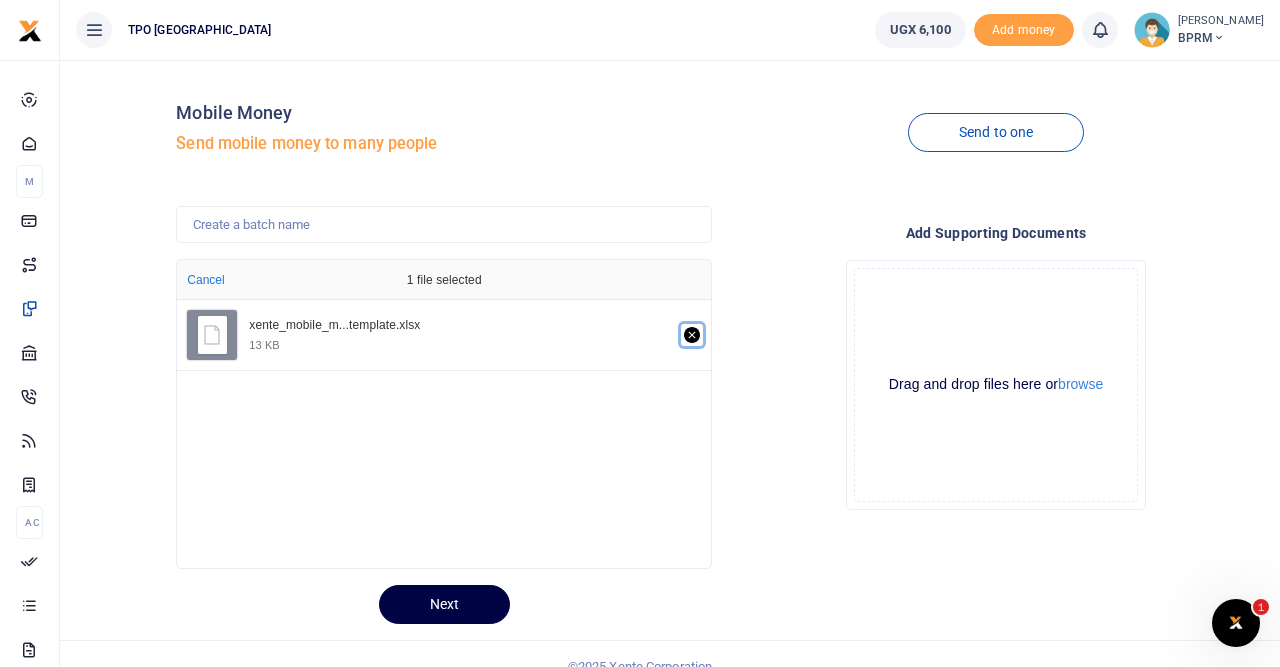 click 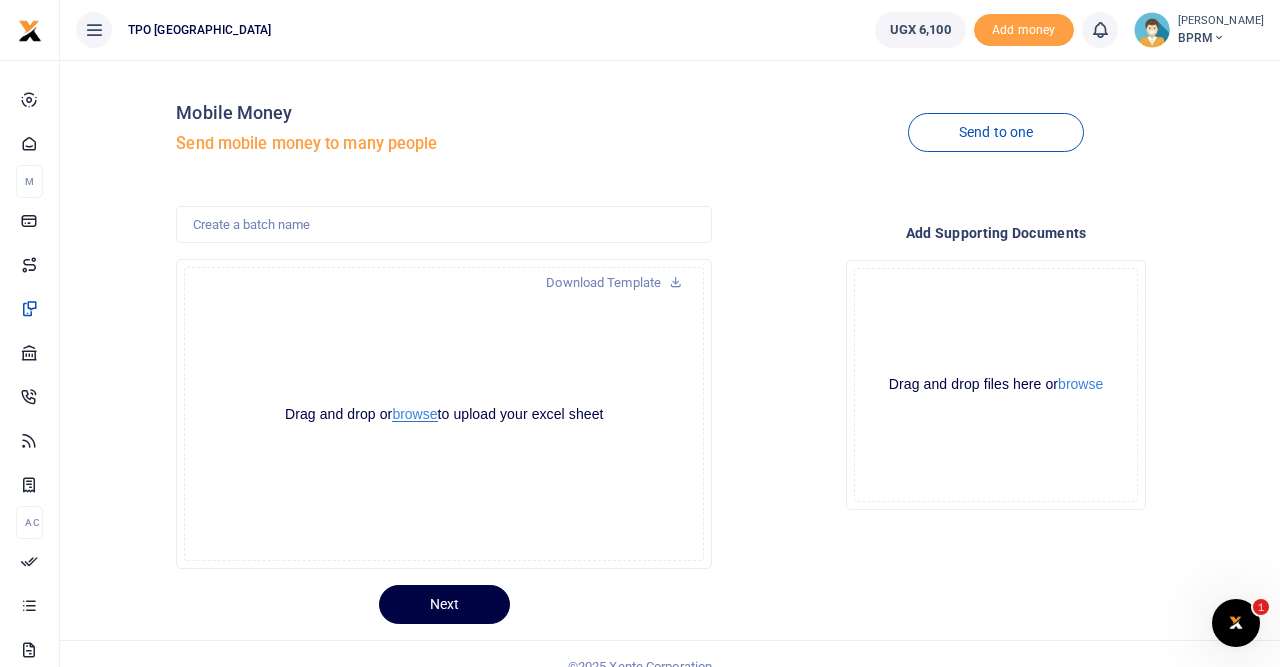 click on "browse" at bounding box center (414, 414) 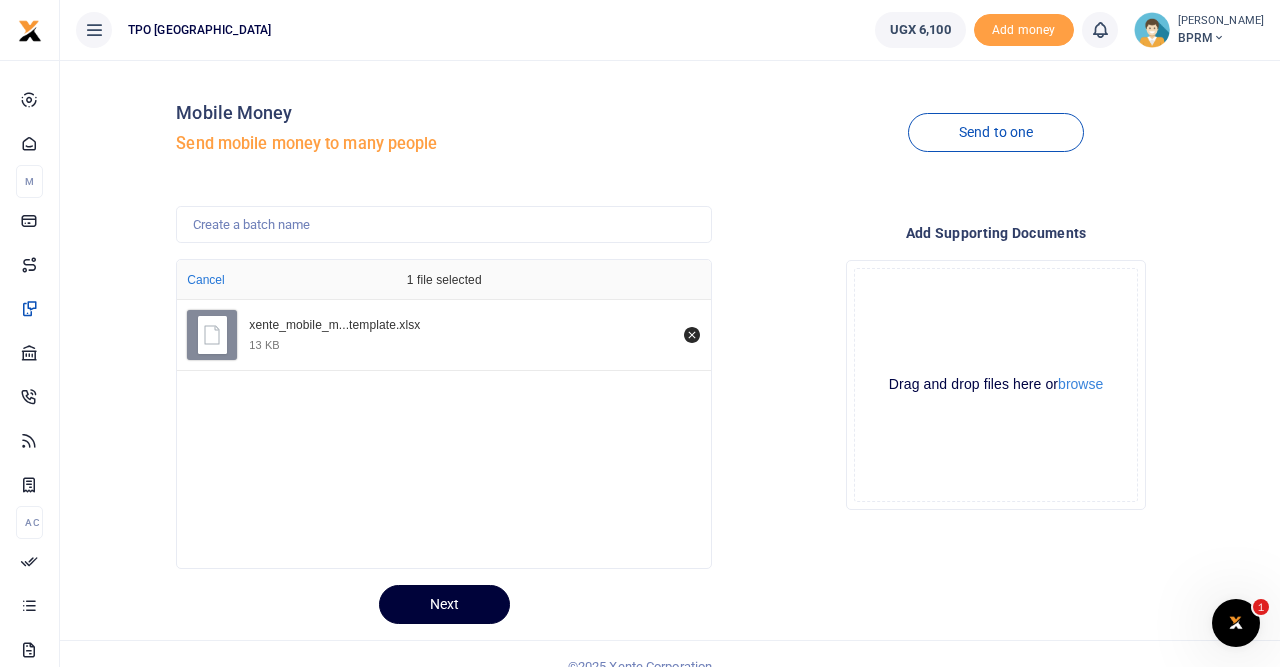 click on "Next" at bounding box center (444, 604) 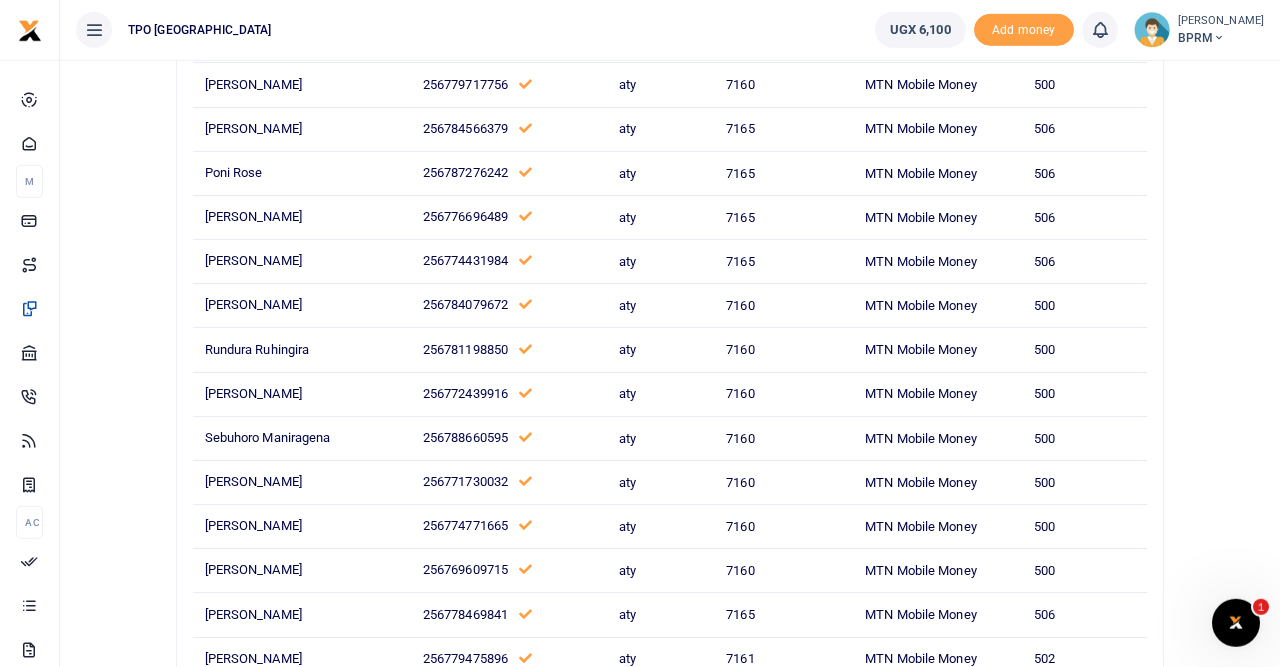 scroll, scrollTop: 2726, scrollLeft: 0, axis: vertical 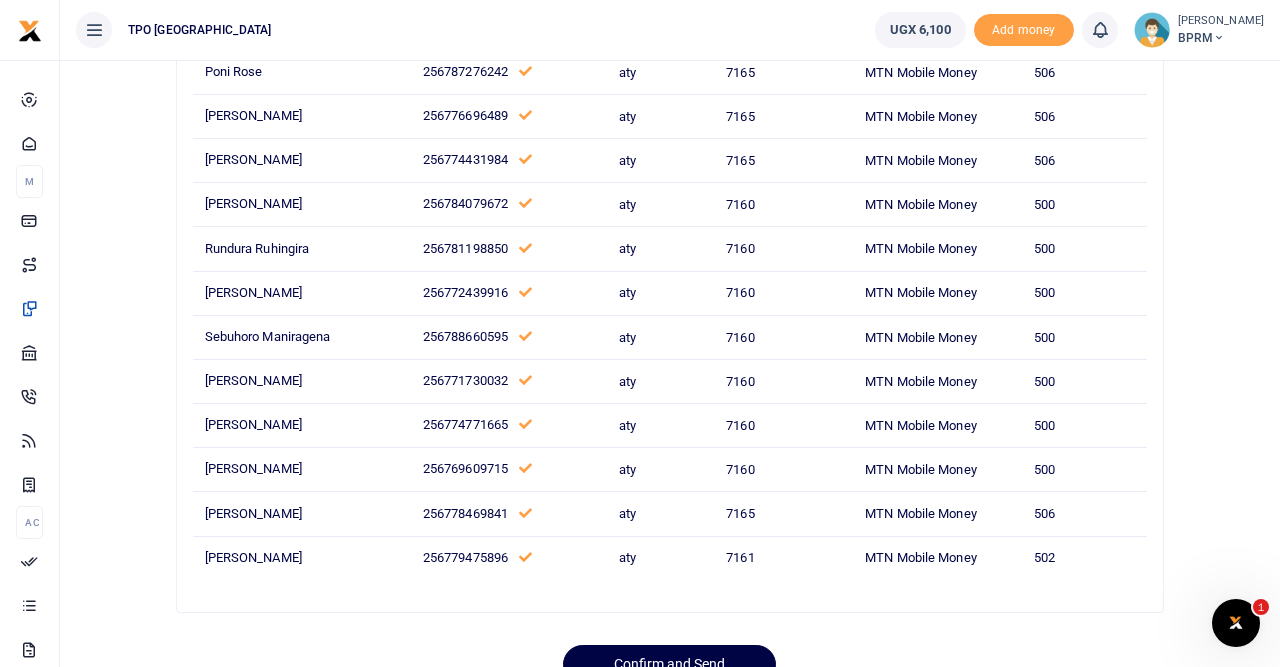 click on "7160" at bounding box center (784, 381) 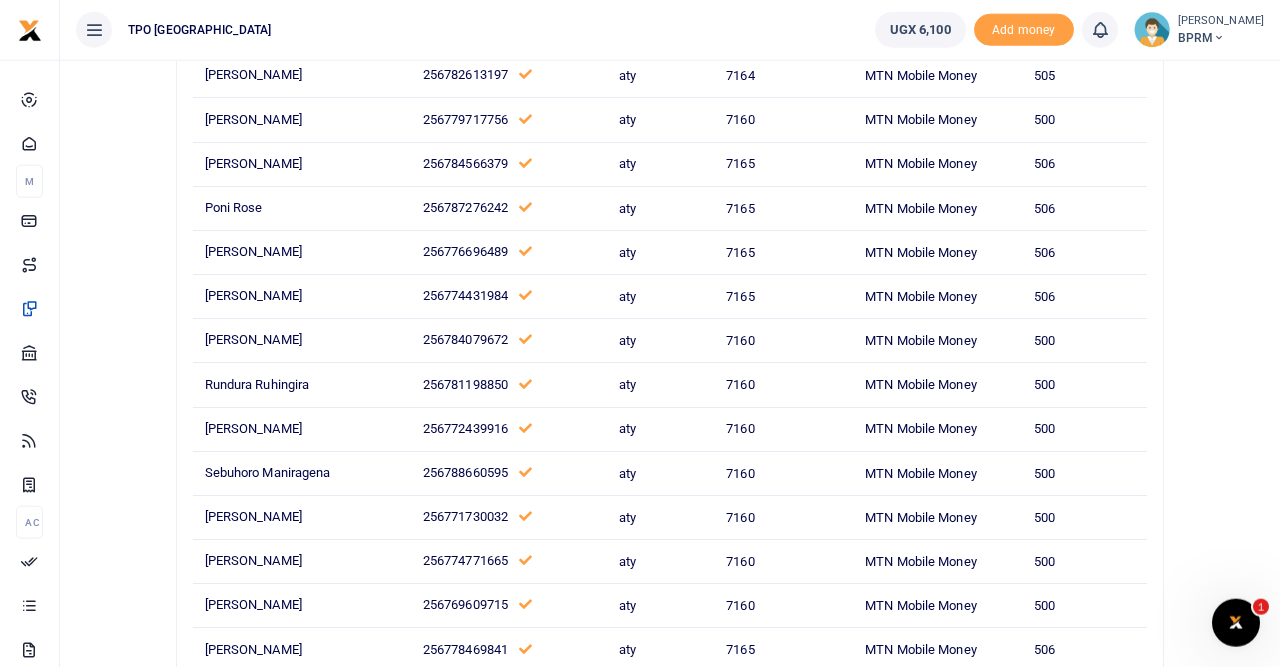 scroll, scrollTop: 2570, scrollLeft: 0, axis: vertical 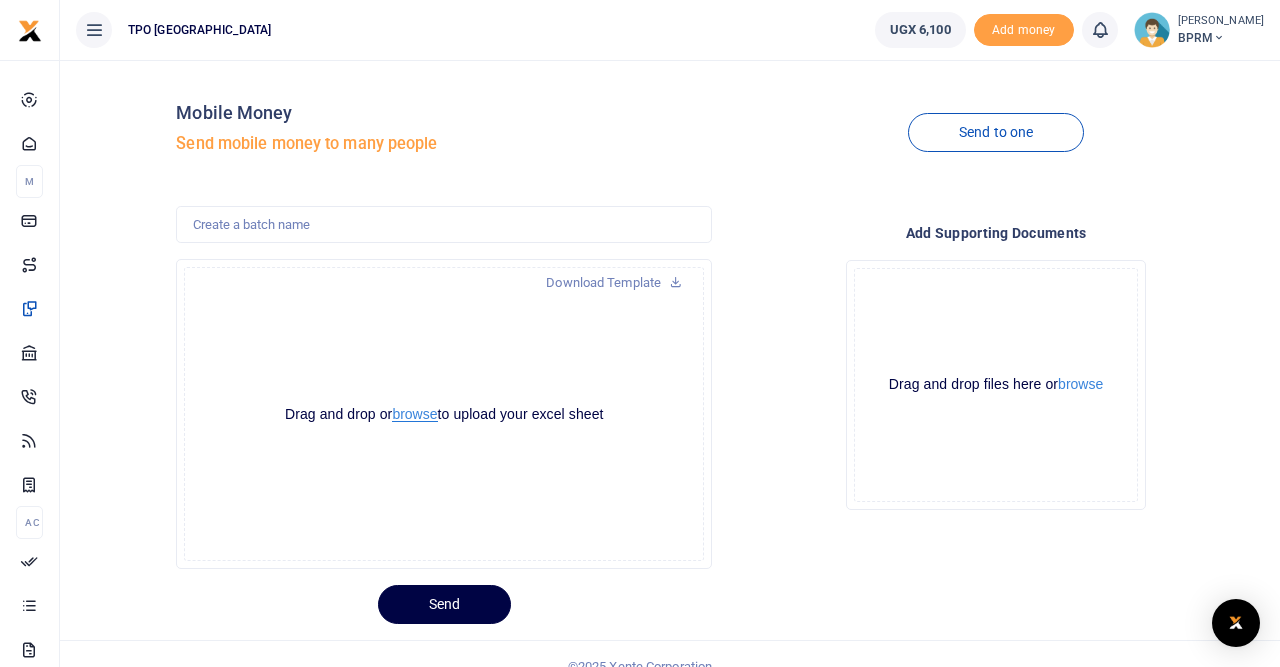 click on "browse" at bounding box center (414, 414) 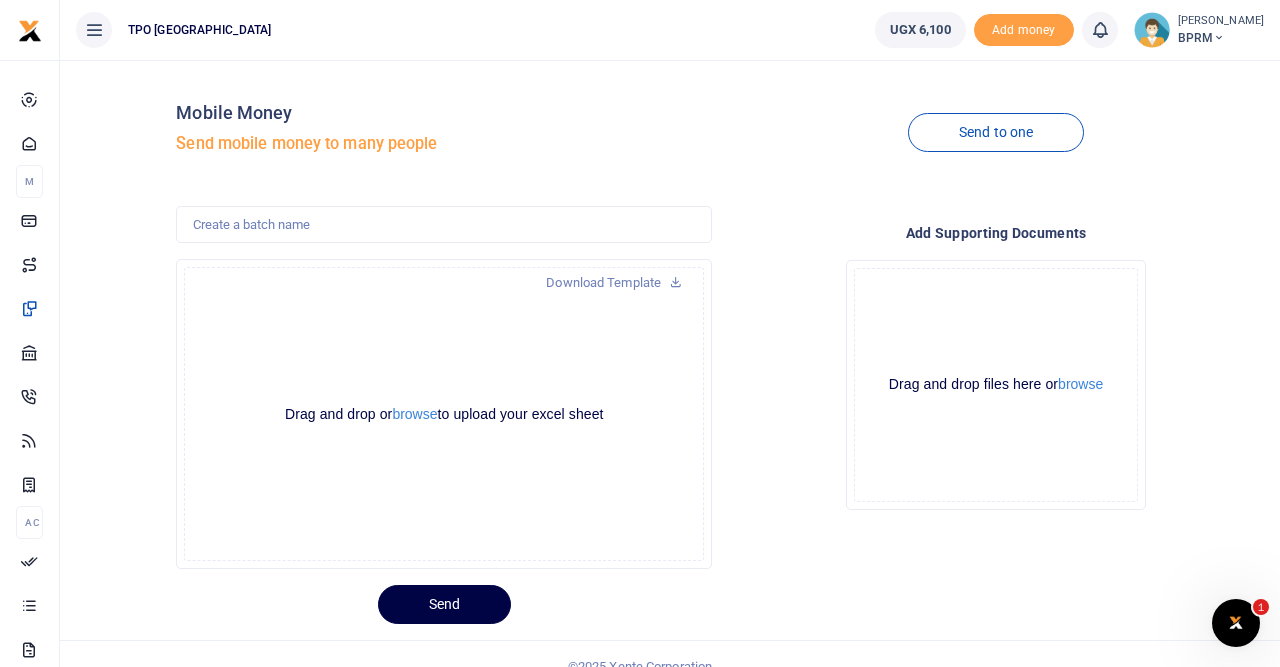 scroll, scrollTop: 0, scrollLeft: 0, axis: both 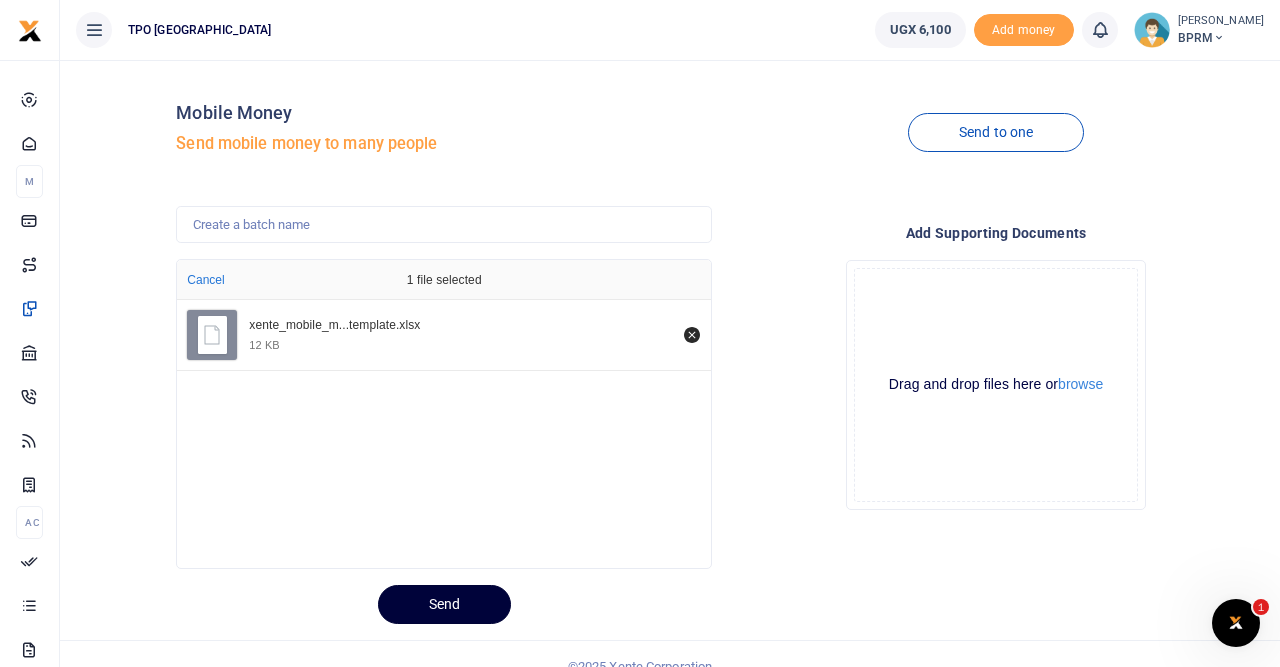click on "Send" at bounding box center (444, 604) 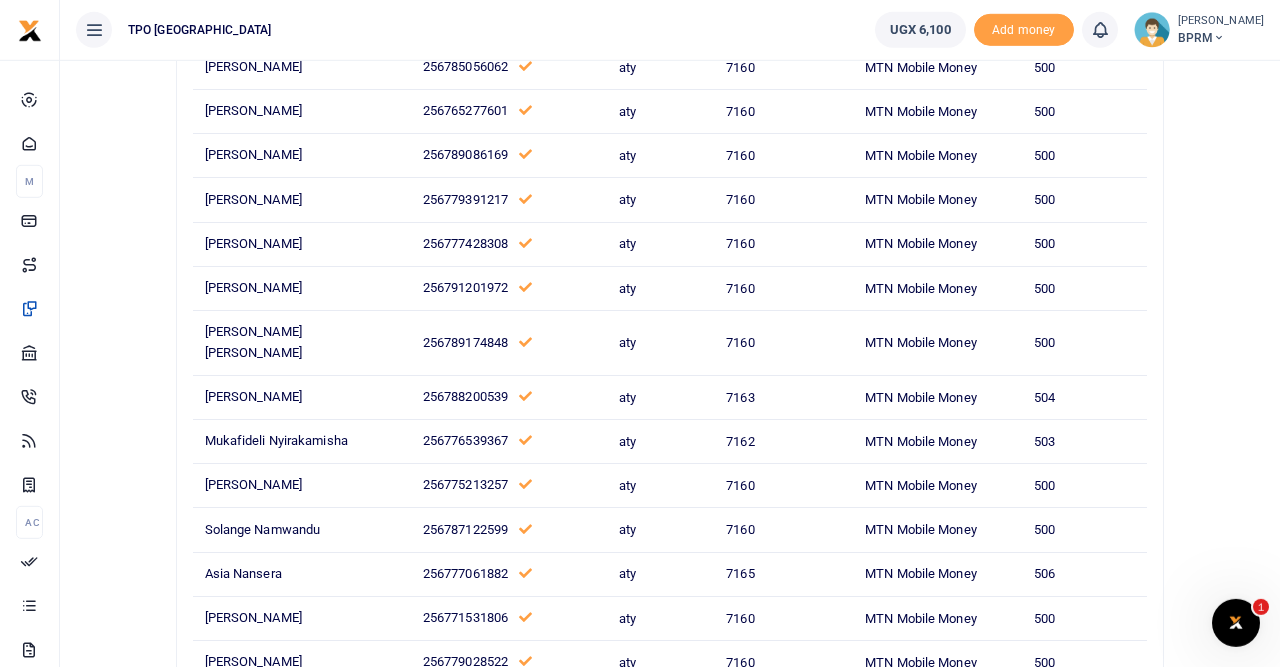 scroll, scrollTop: 0, scrollLeft: 0, axis: both 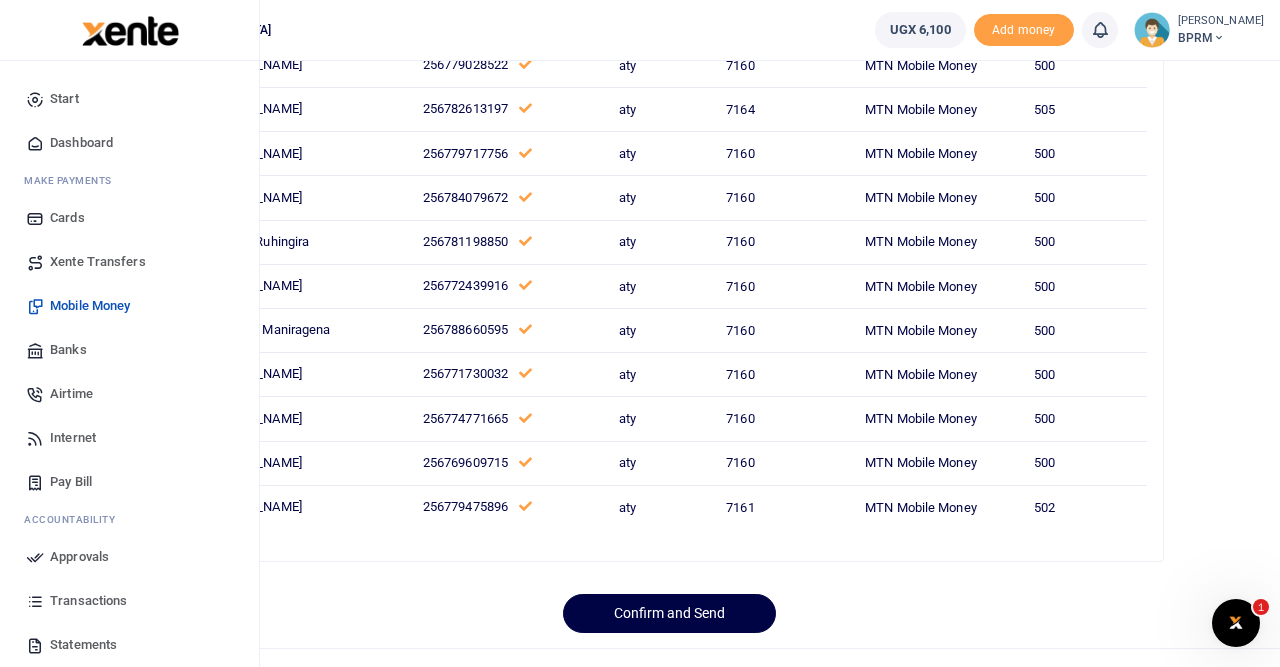 click on "Mobile Money" at bounding box center [129, 306] 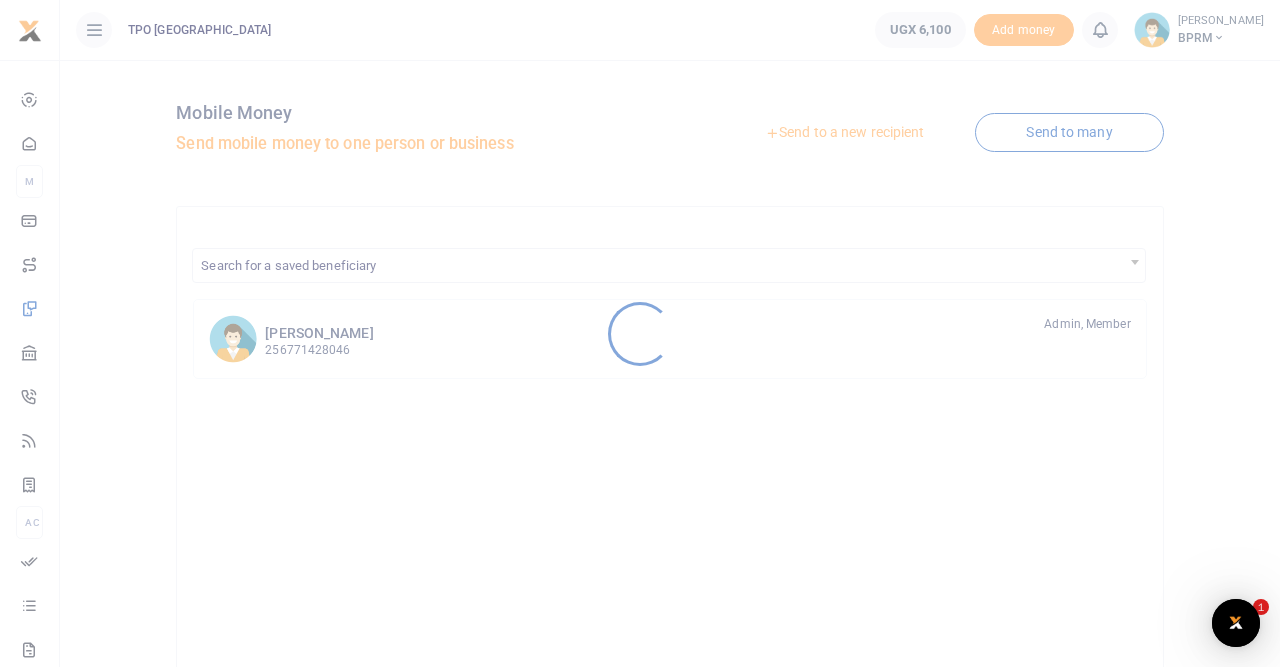 scroll, scrollTop: 0, scrollLeft: 0, axis: both 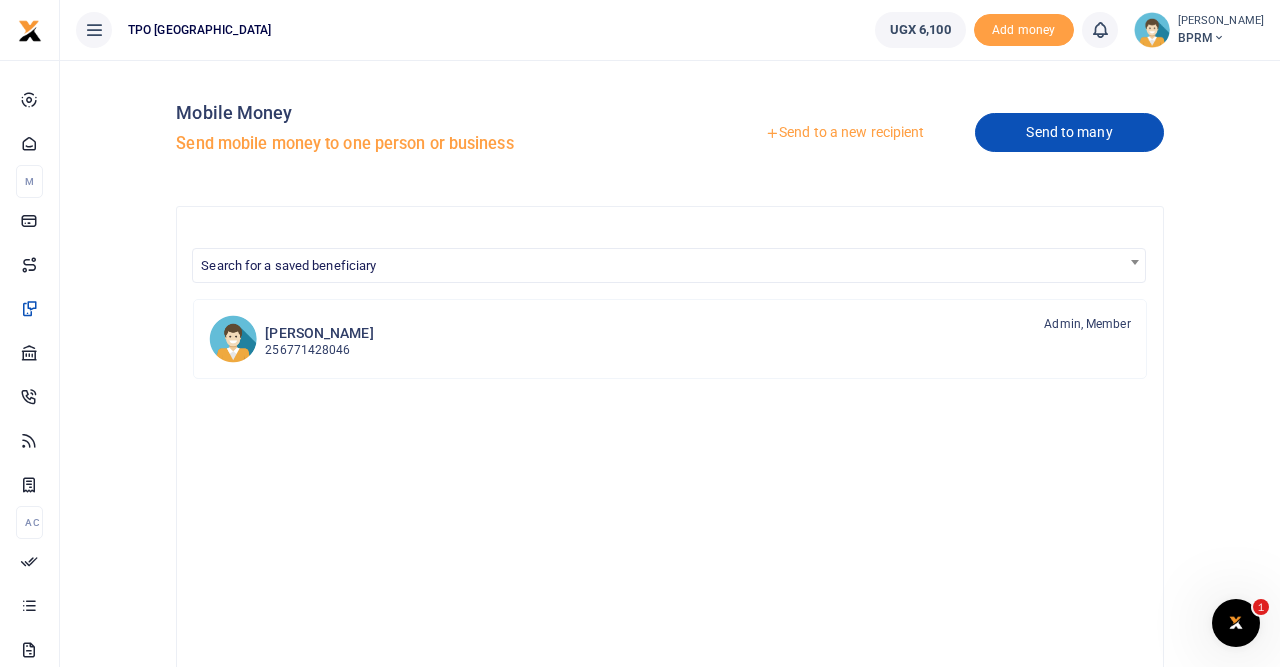 click on "Send to many" at bounding box center (1069, 132) 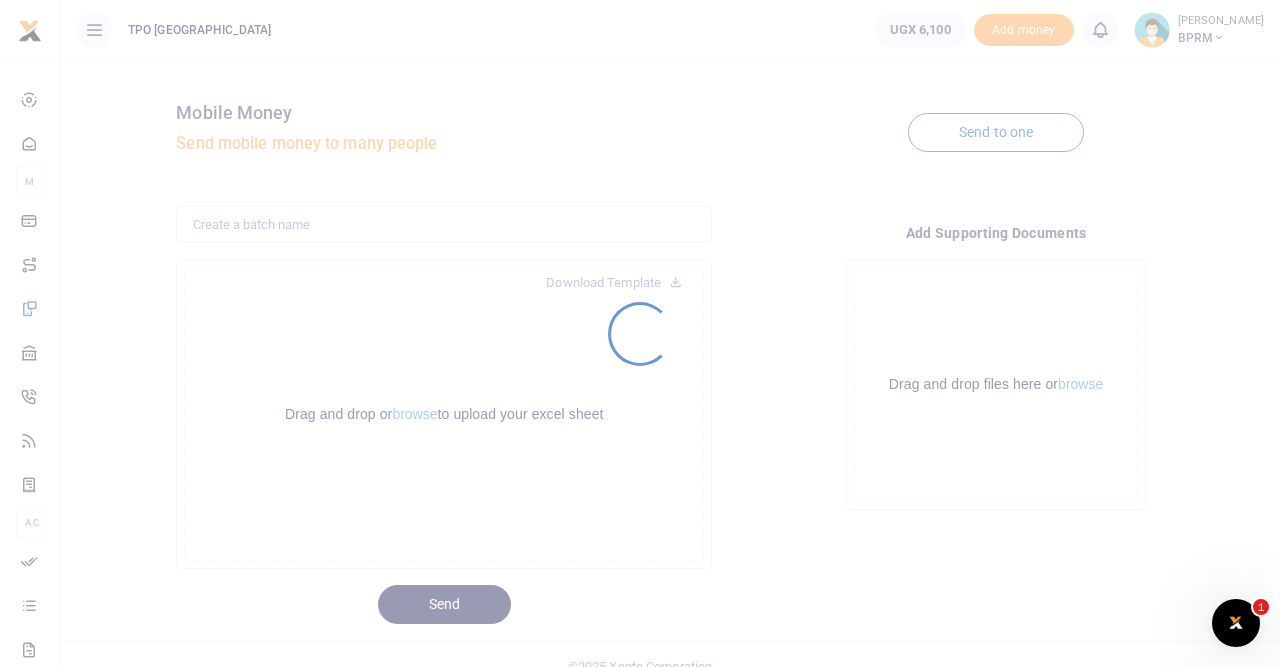 scroll, scrollTop: 0, scrollLeft: 0, axis: both 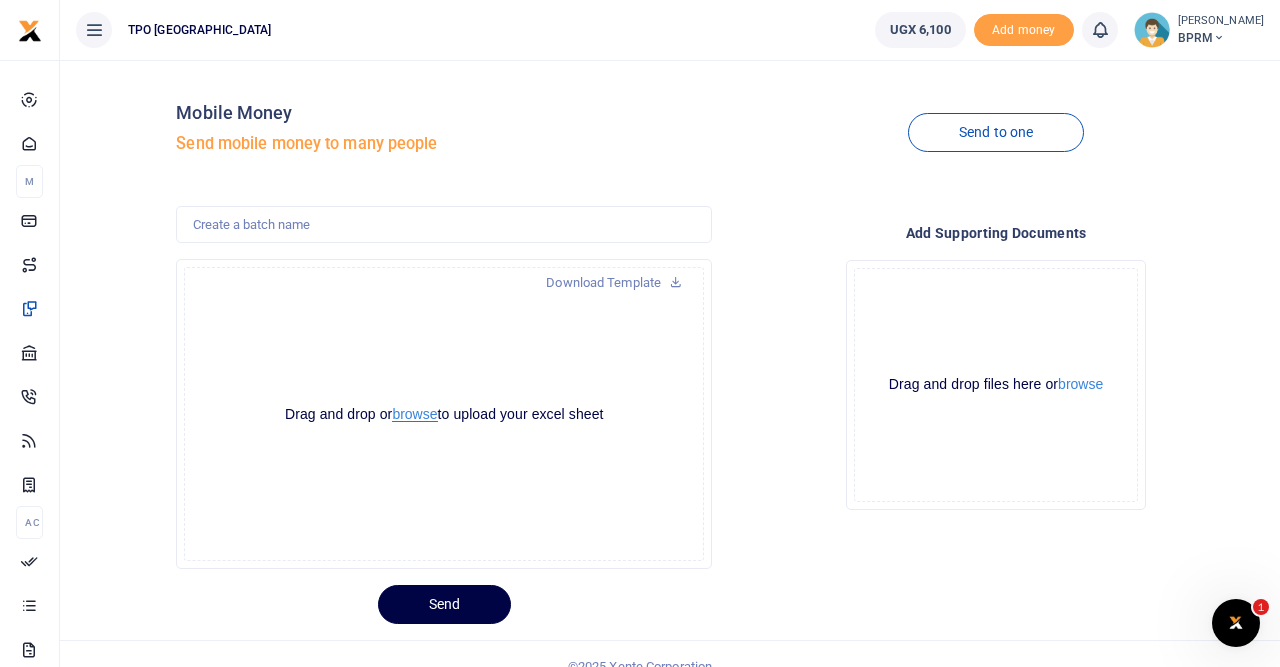click on "browse" at bounding box center (414, 414) 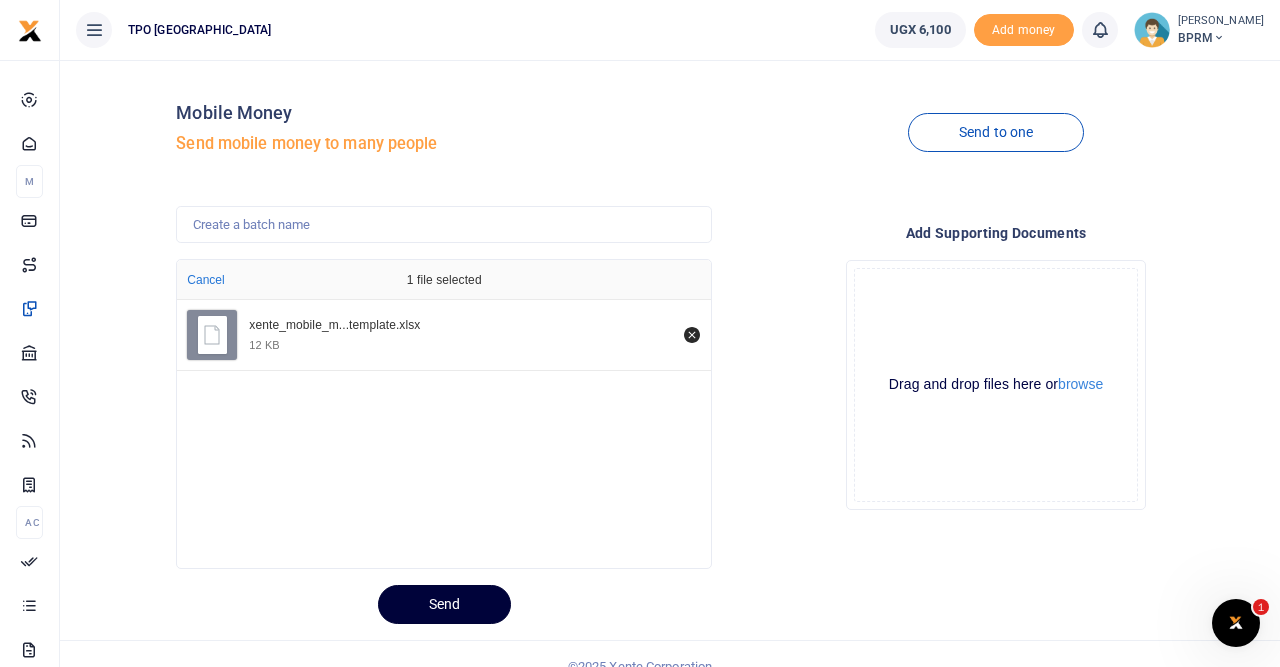 click on "Send" at bounding box center (444, 604) 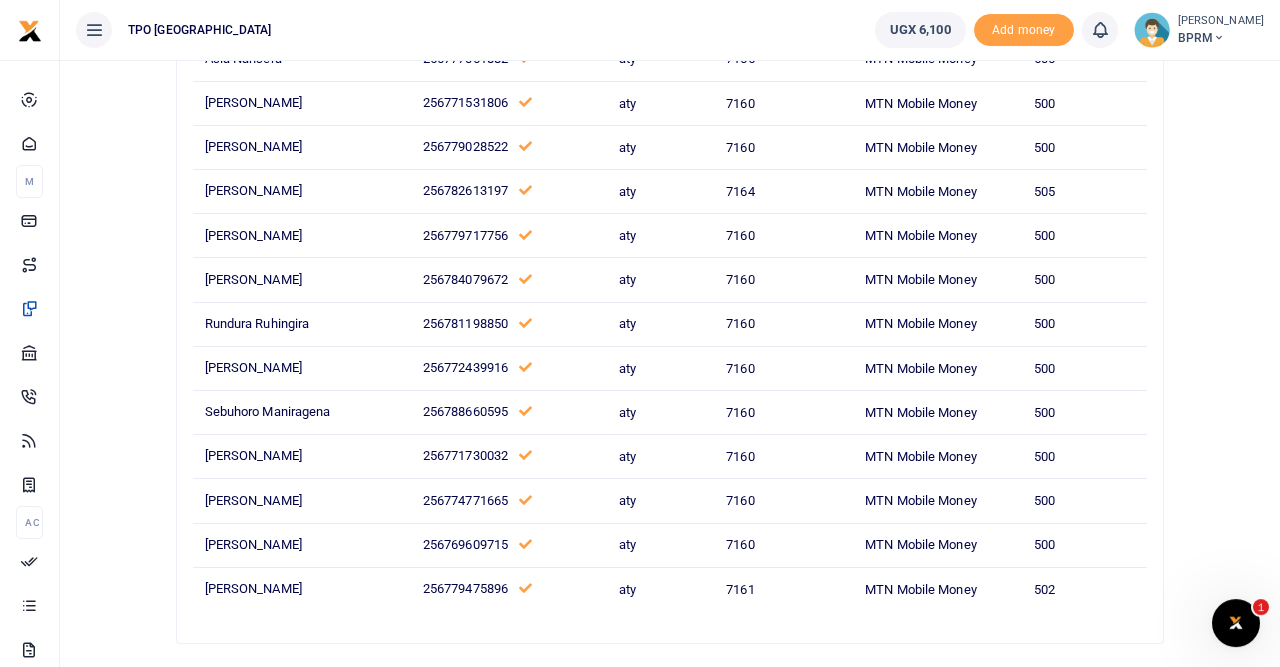 scroll, scrollTop: 1303, scrollLeft: 0, axis: vertical 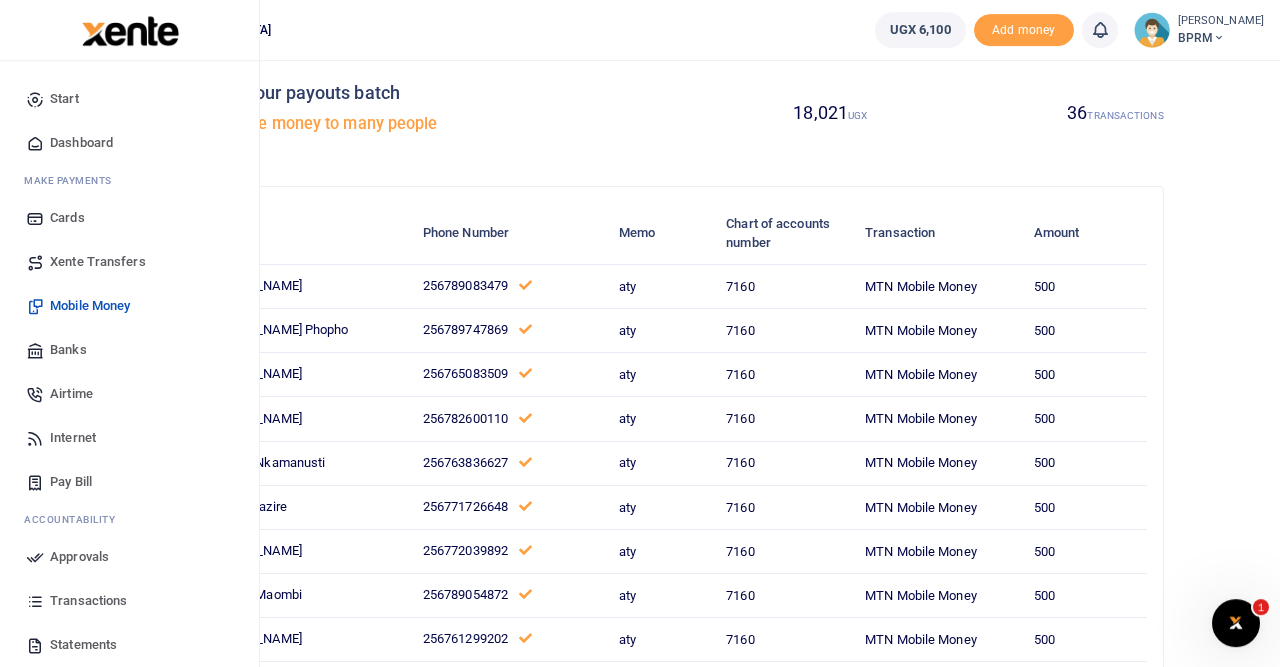click on "Mobile Money" at bounding box center (129, 306) 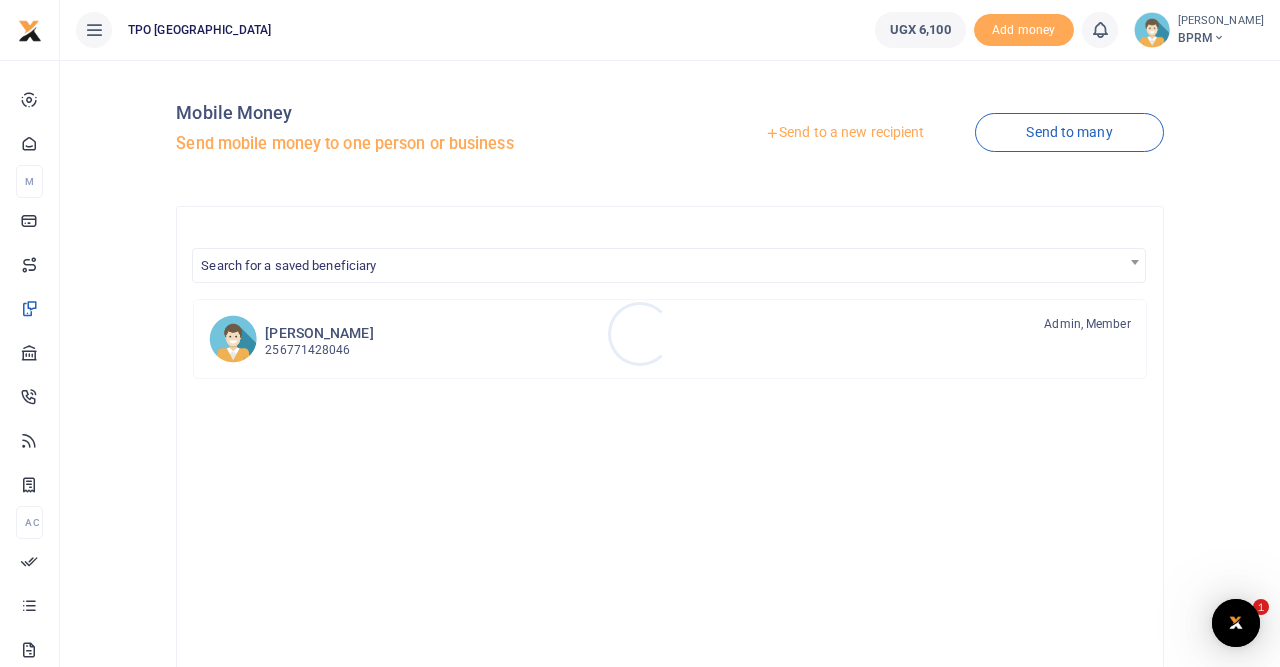 scroll, scrollTop: 0, scrollLeft: 0, axis: both 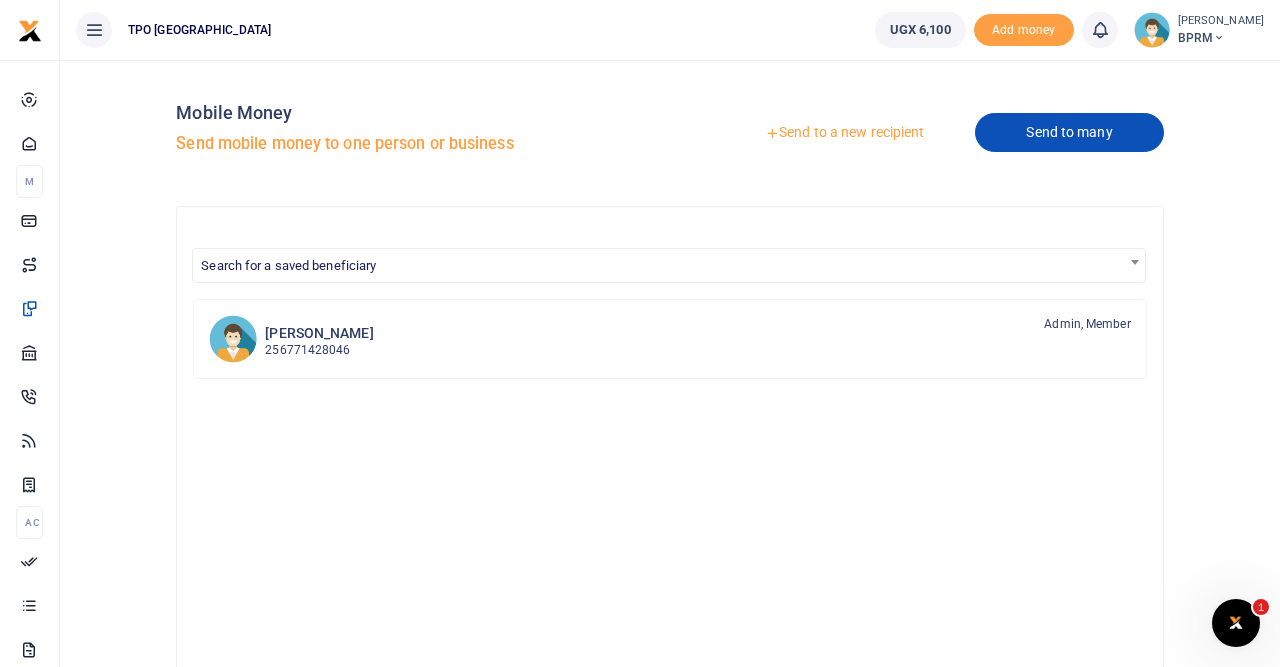 click on "Send to many" at bounding box center (1069, 132) 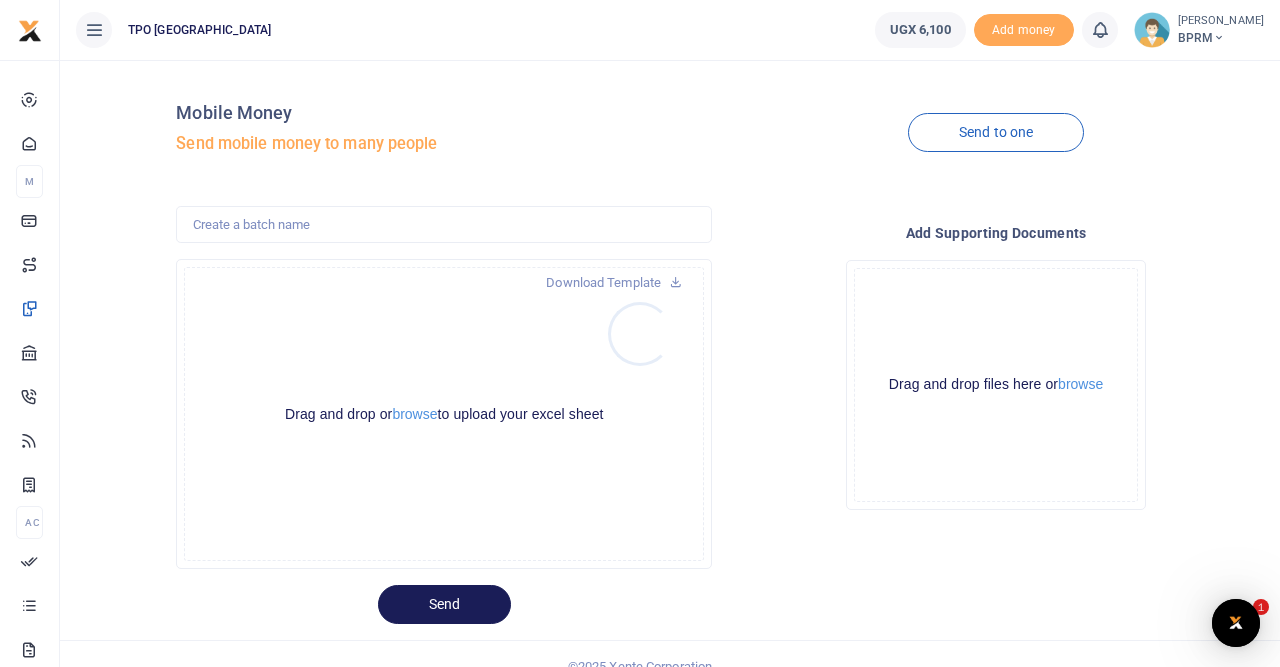 scroll, scrollTop: 0, scrollLeft: 0, axis: both 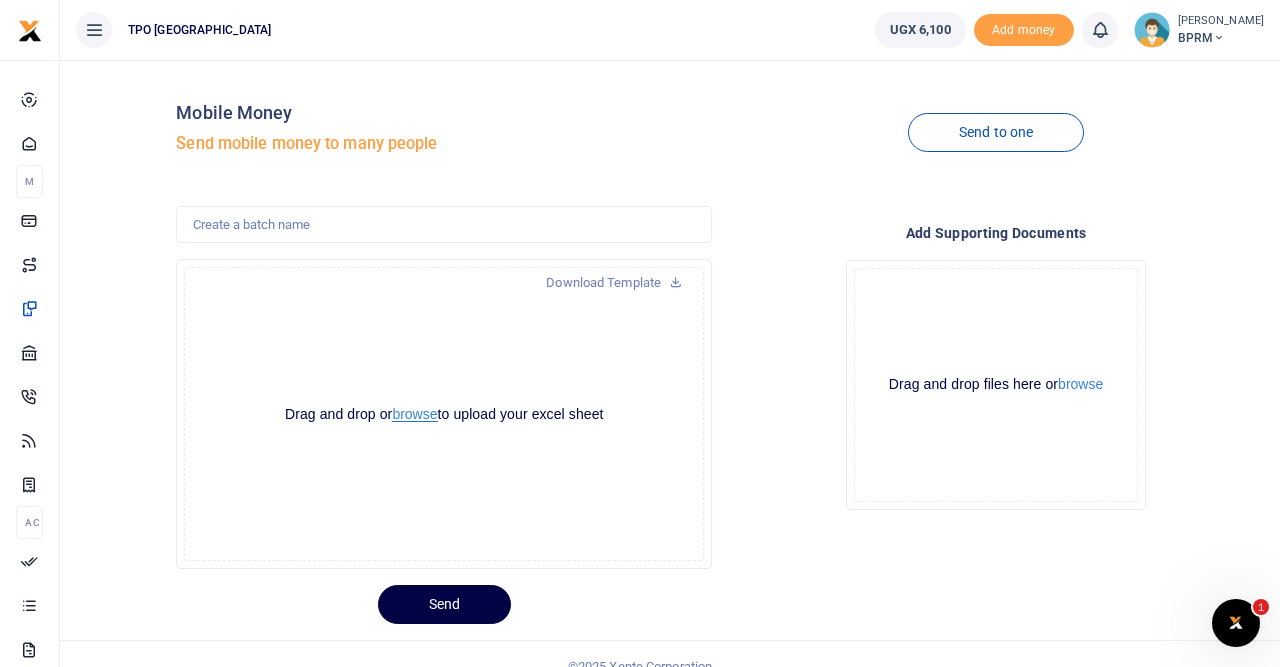 click on "browse" at bounding box center (414, 414) 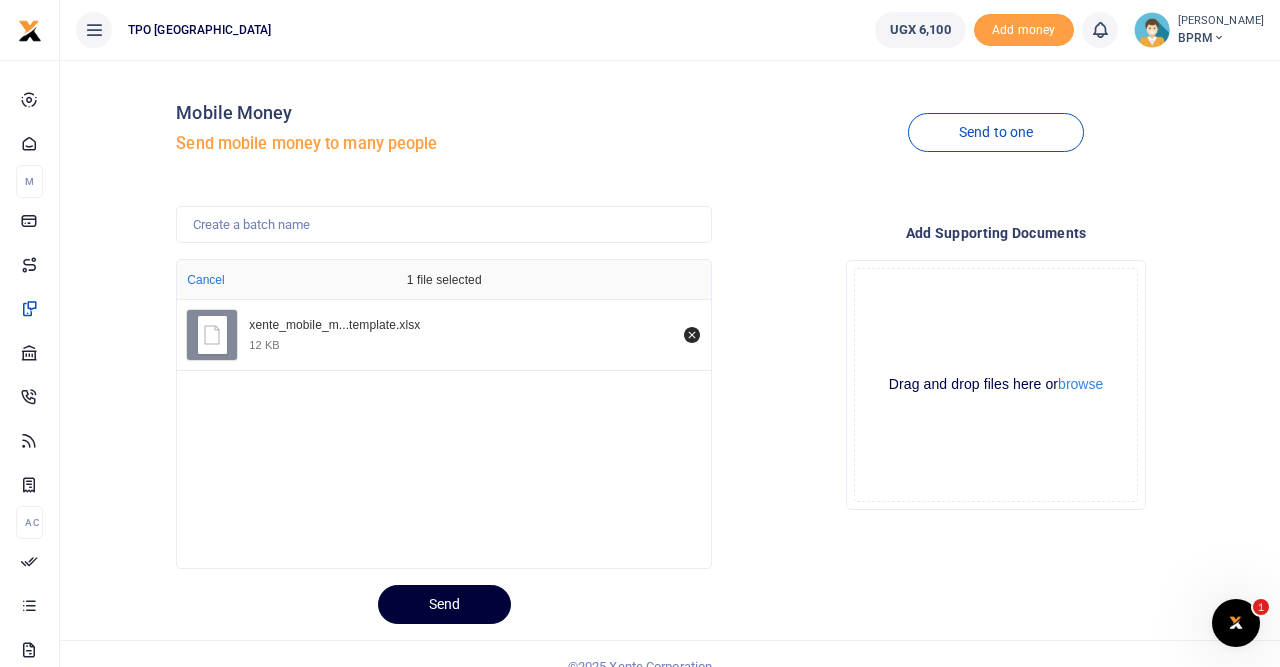 click on "Send" at bounding box center (444, 604) 